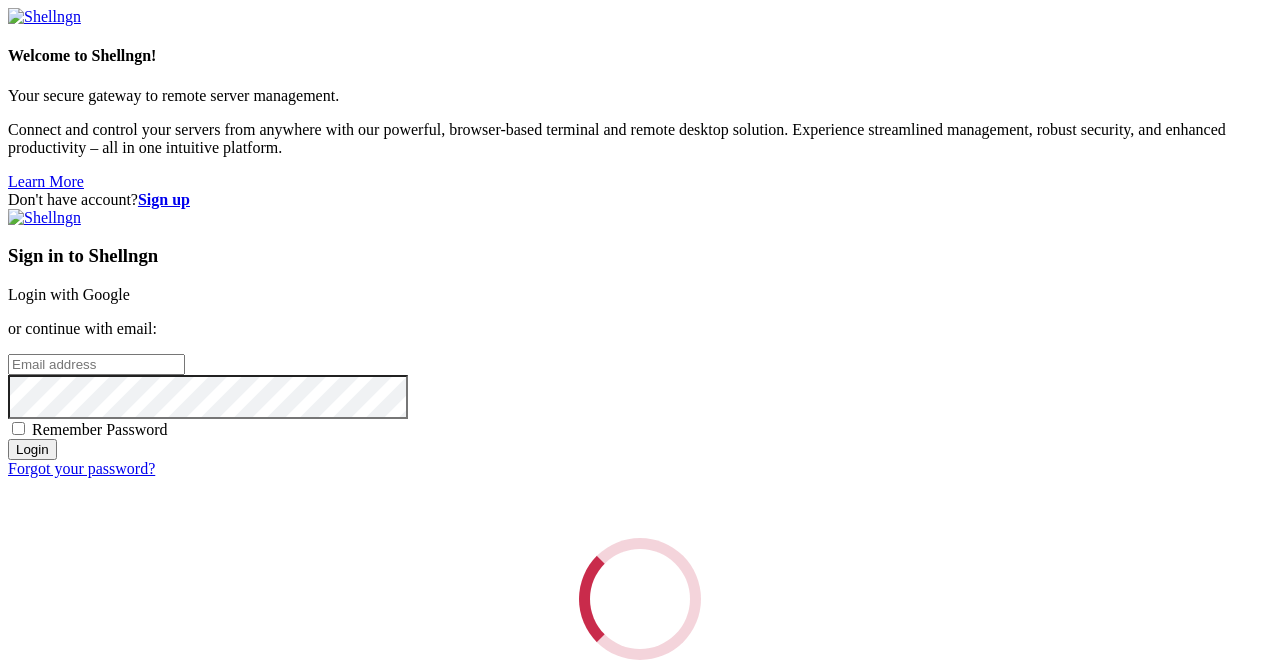 scroll, scrollTop: 0, scrollLeft: 0, axis: both 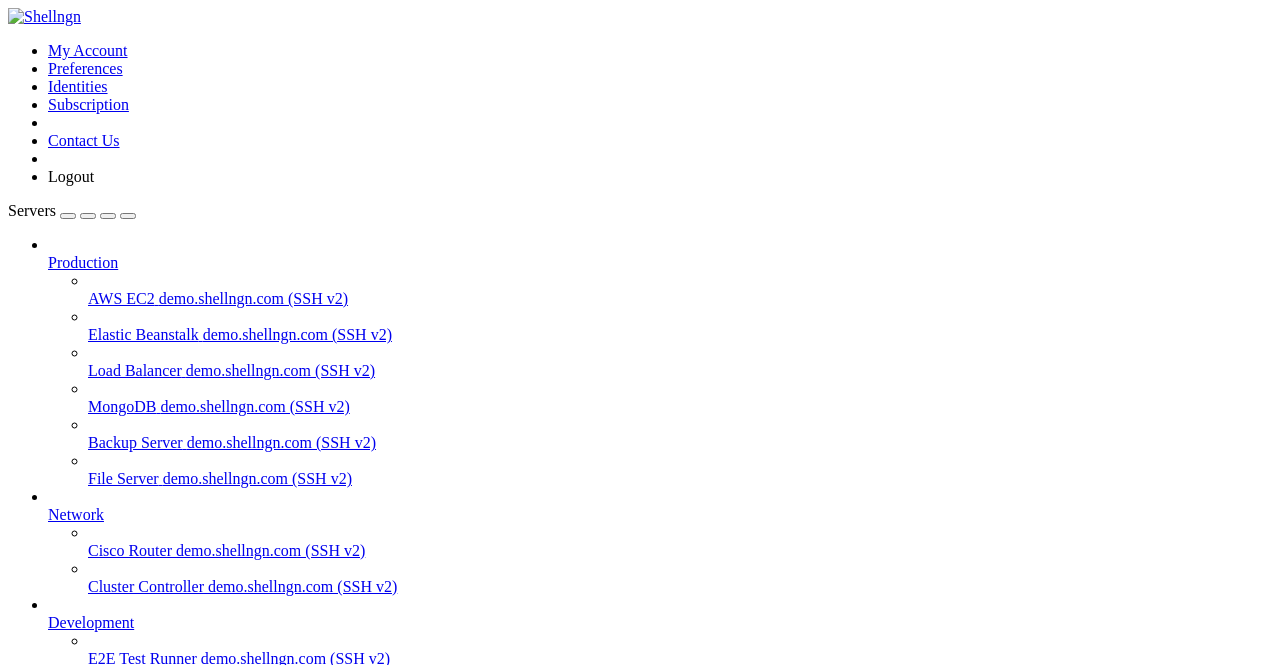 click on "SHELL NGN ©   (v 4.2 )" at bounding box center (640, 927) 